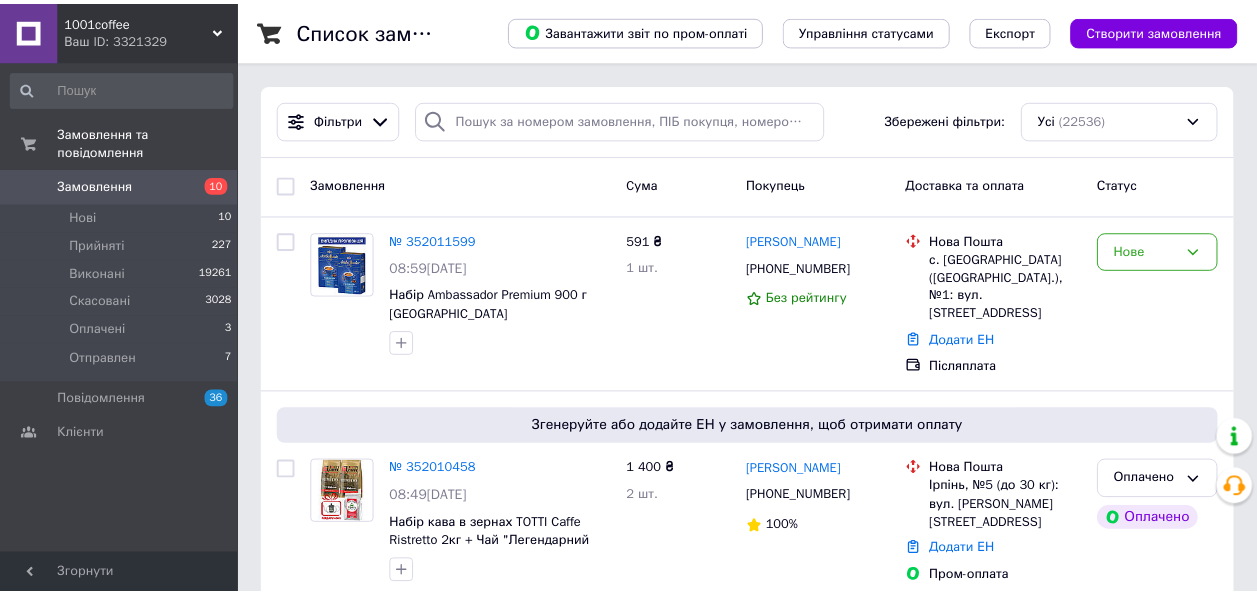 scroll, scrollTop: 0, scrollLeft: 0, axis: both 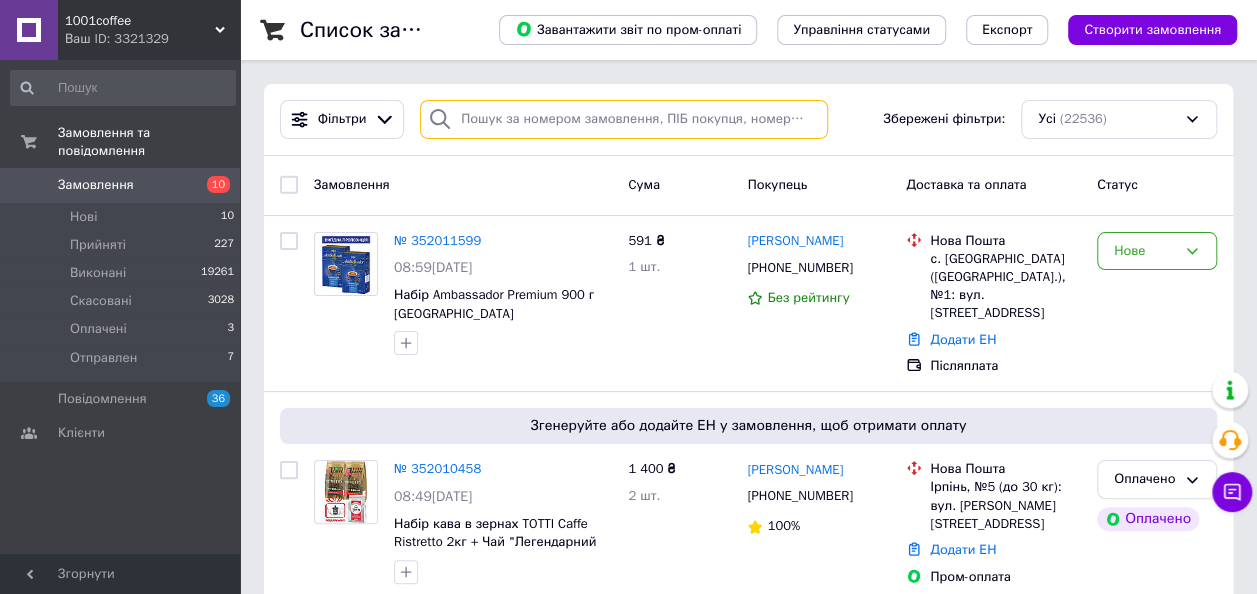 click at bounding box center (624, 119) 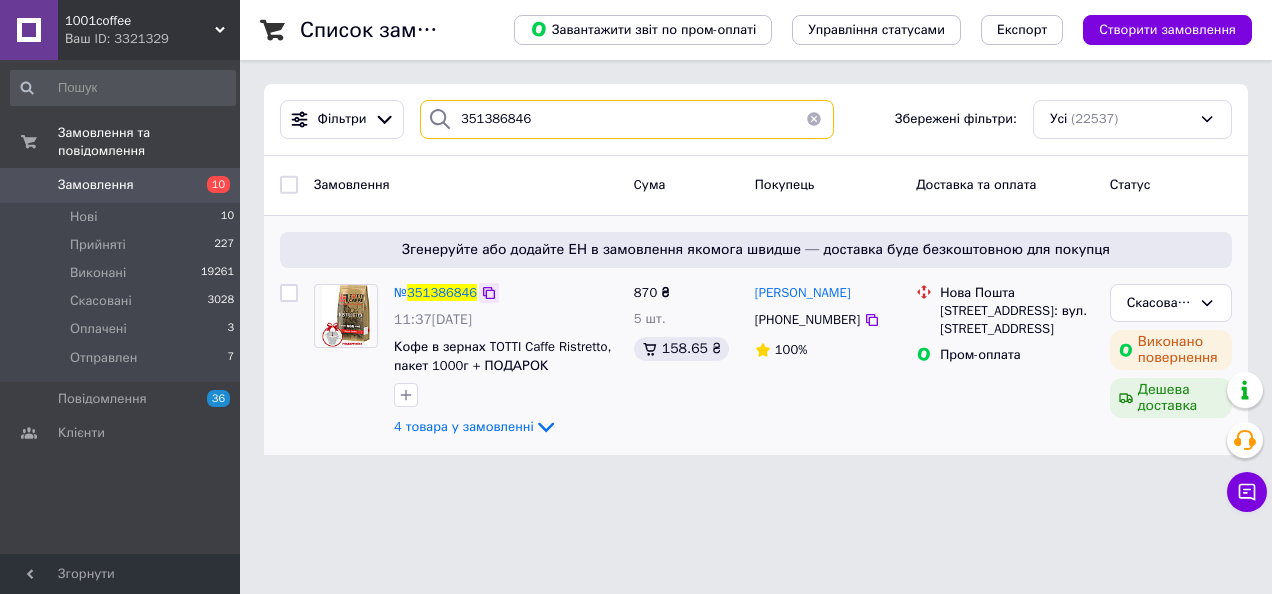type on "351386846" 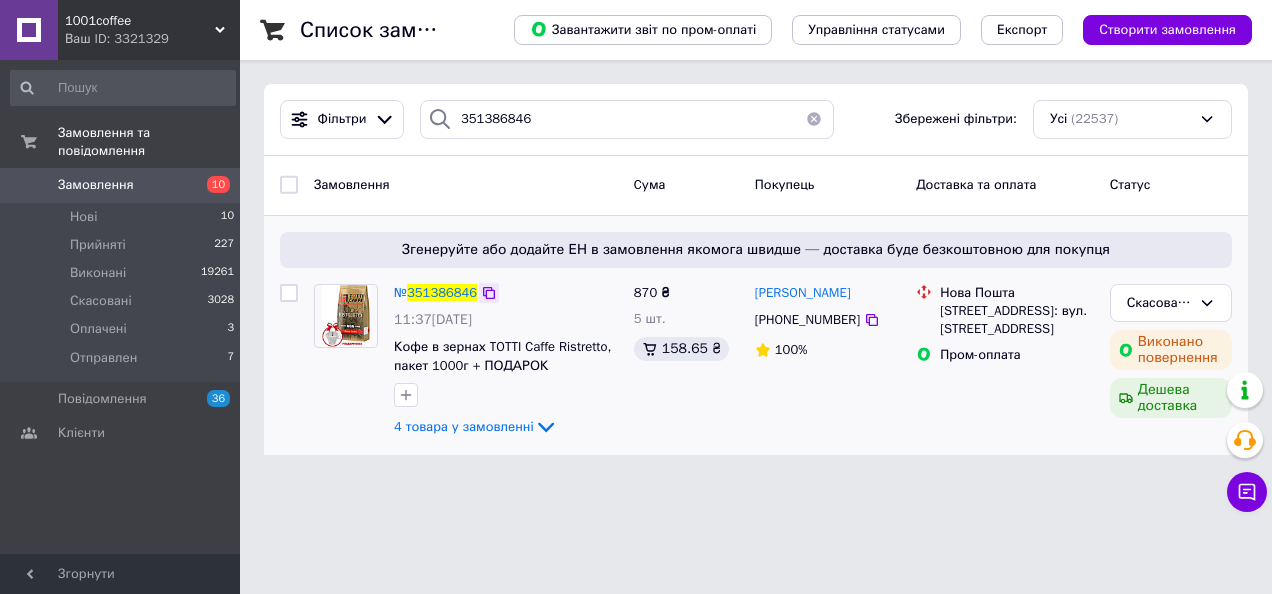 click 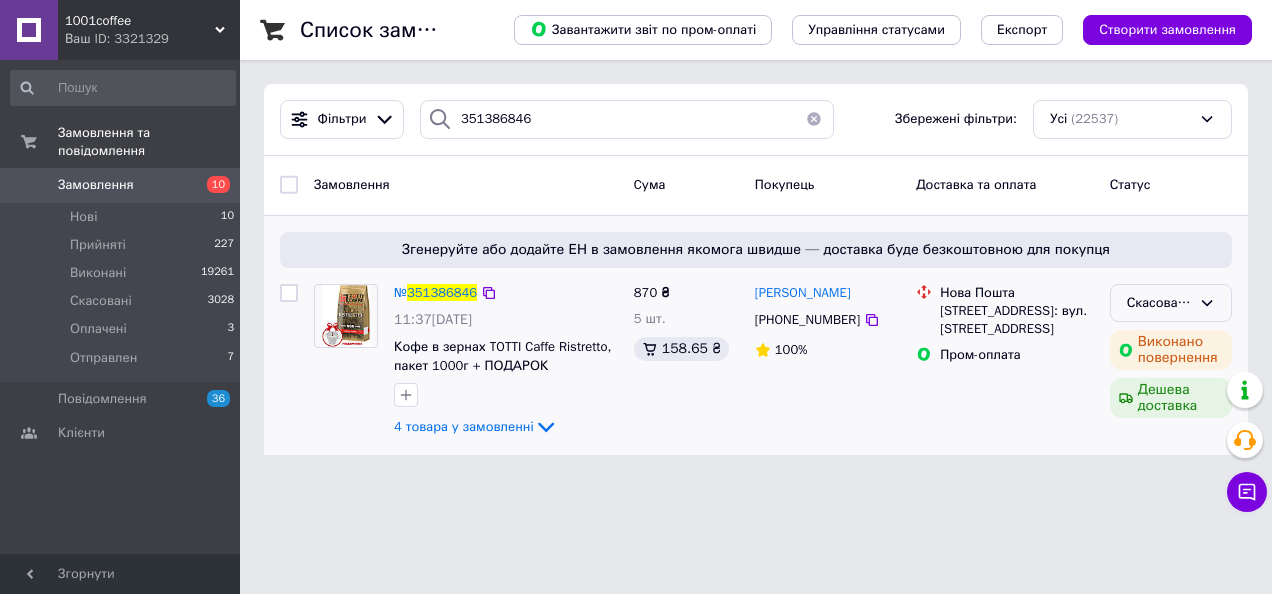 click 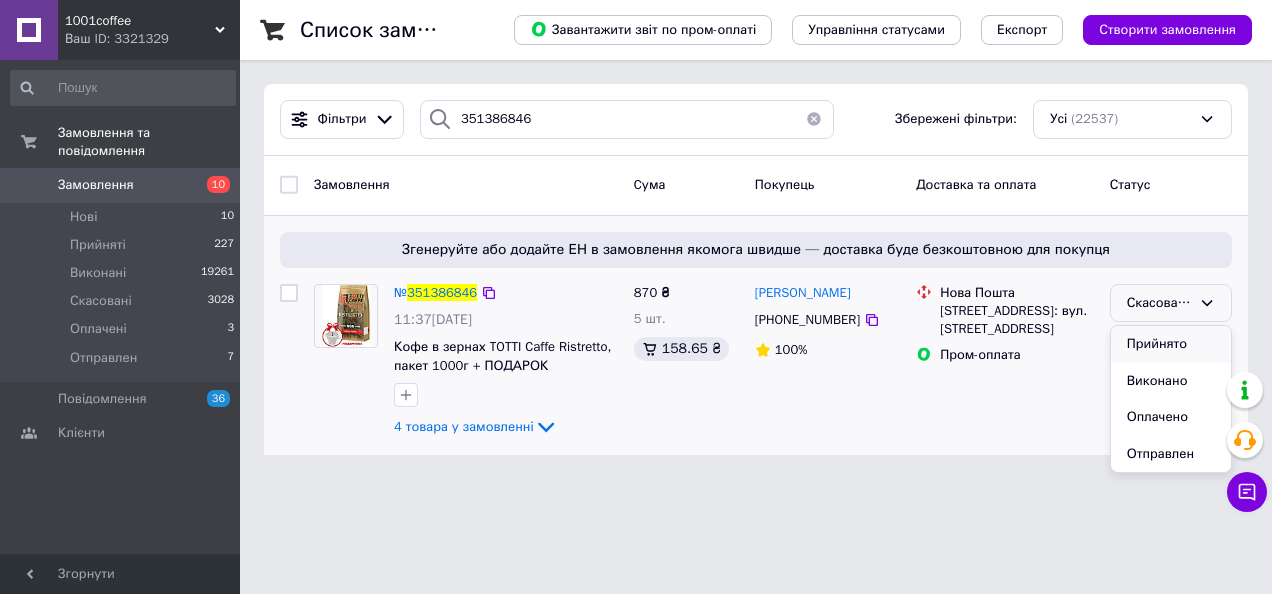 click on "Прийнято" at bounding box center [1171, 344] 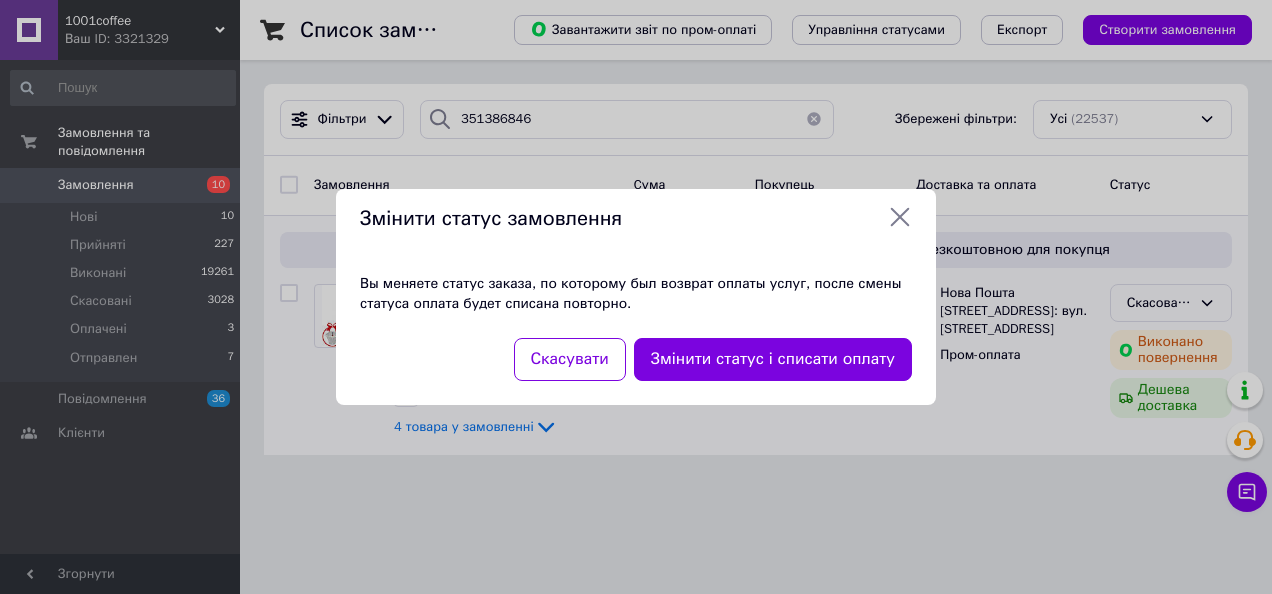 click 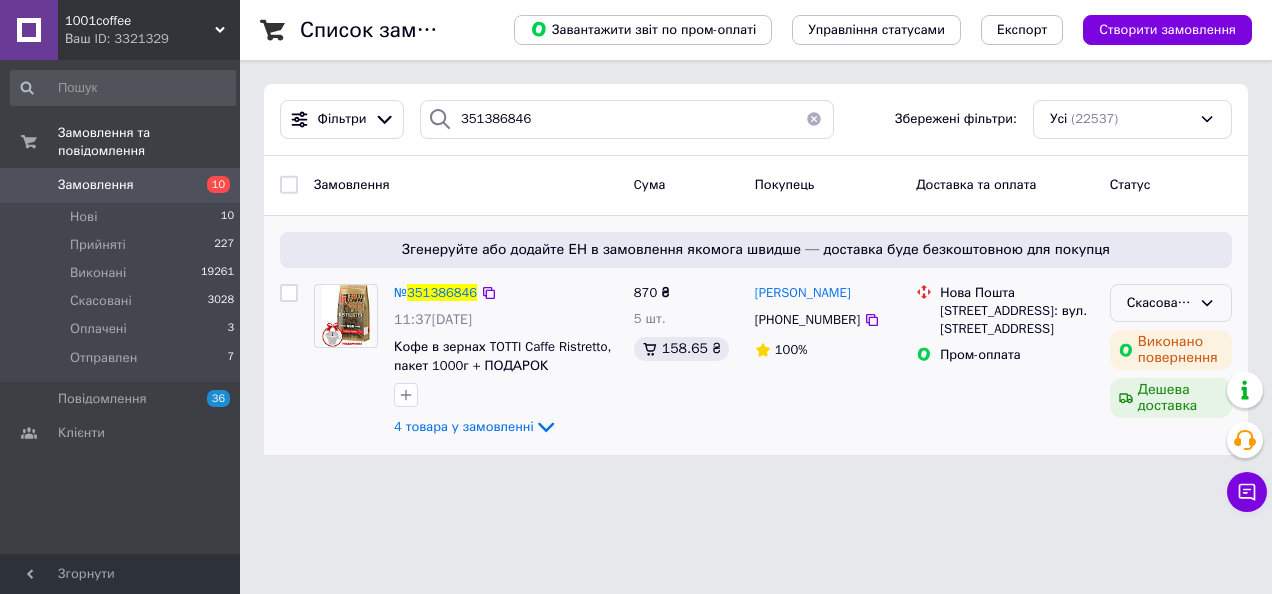 click 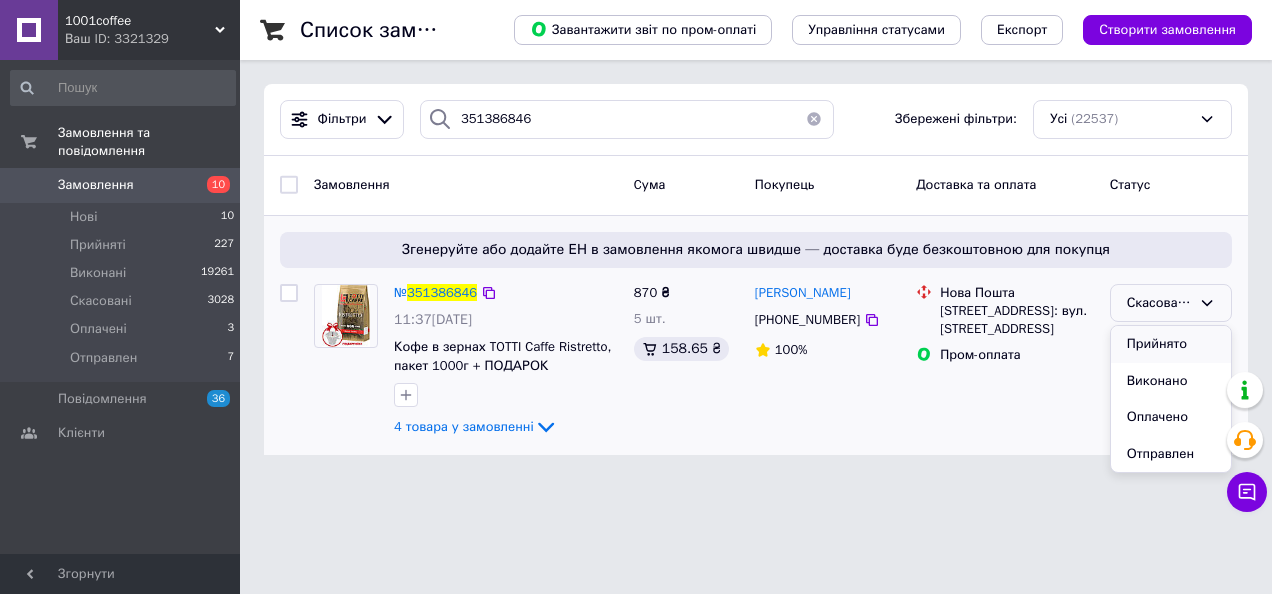 click on "Прийнято" at bounding box center (1171, 344) 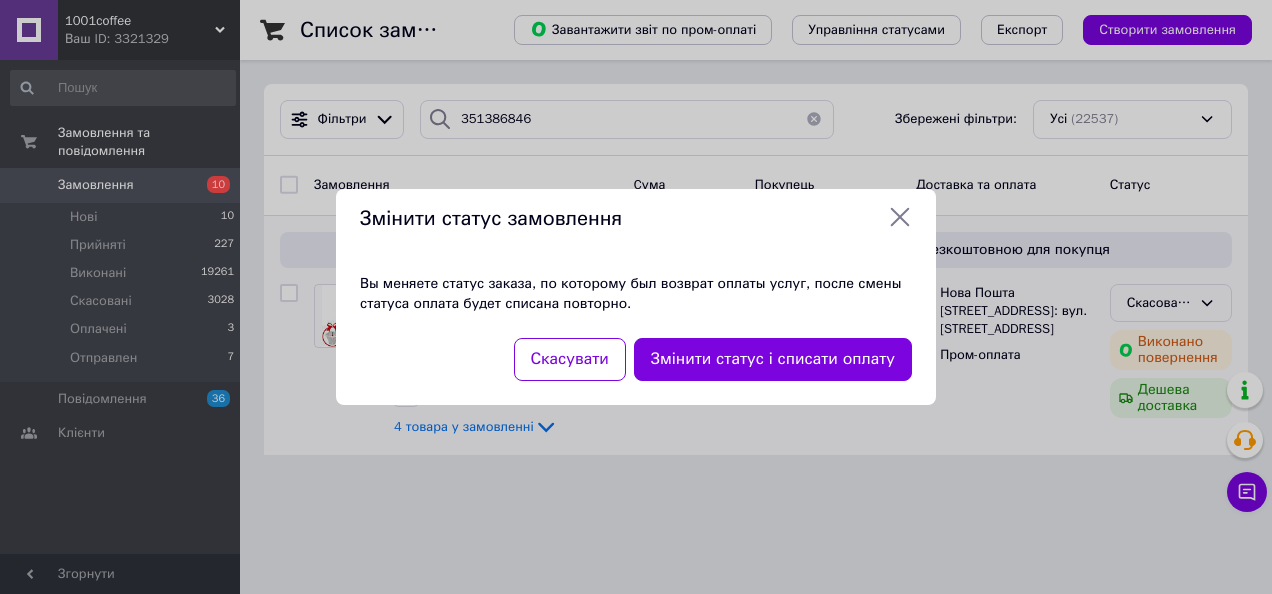 click 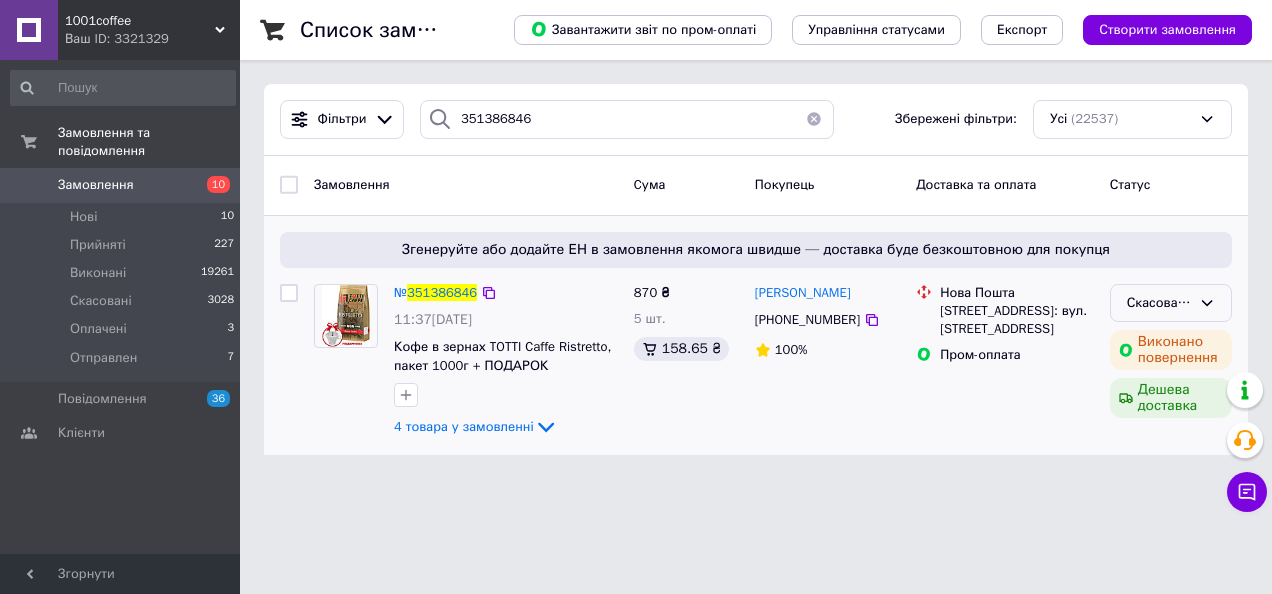 click 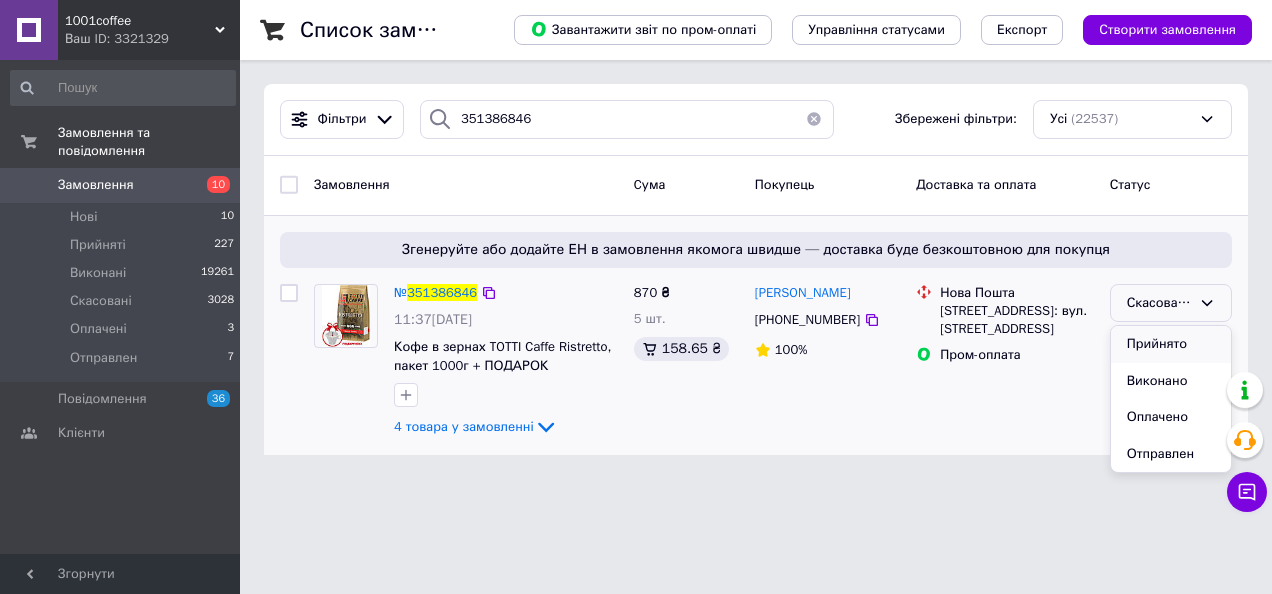 click on "Прийнято" at bounding box center (1171, 344) 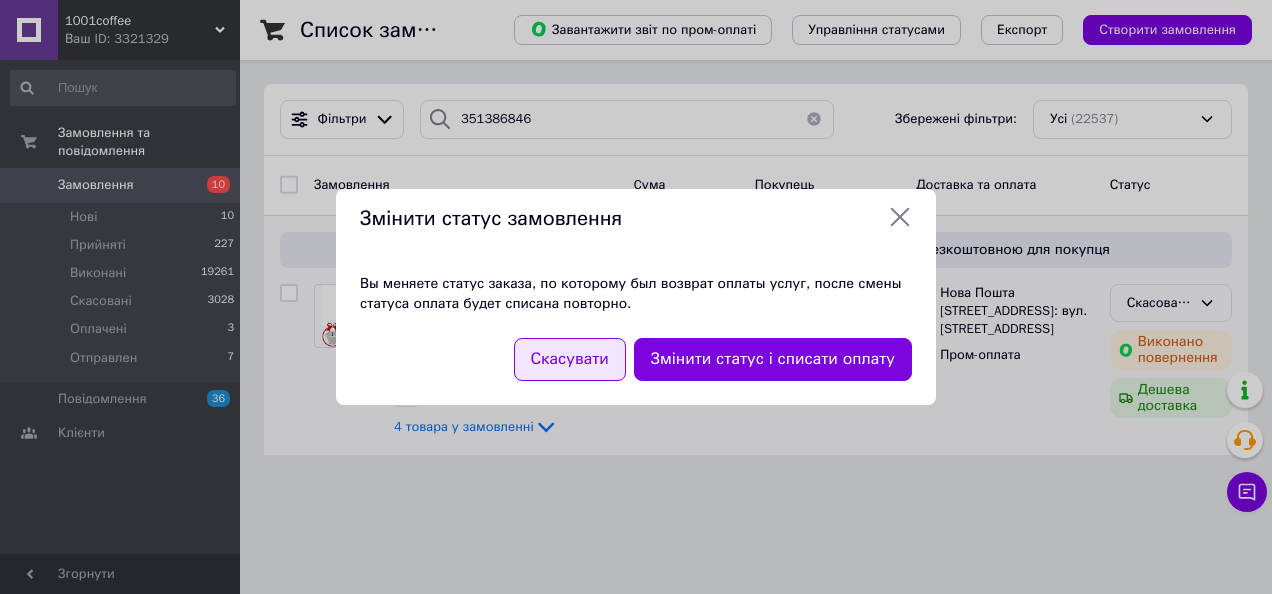 click on "Скасувати" at bounding box center [570, 359] 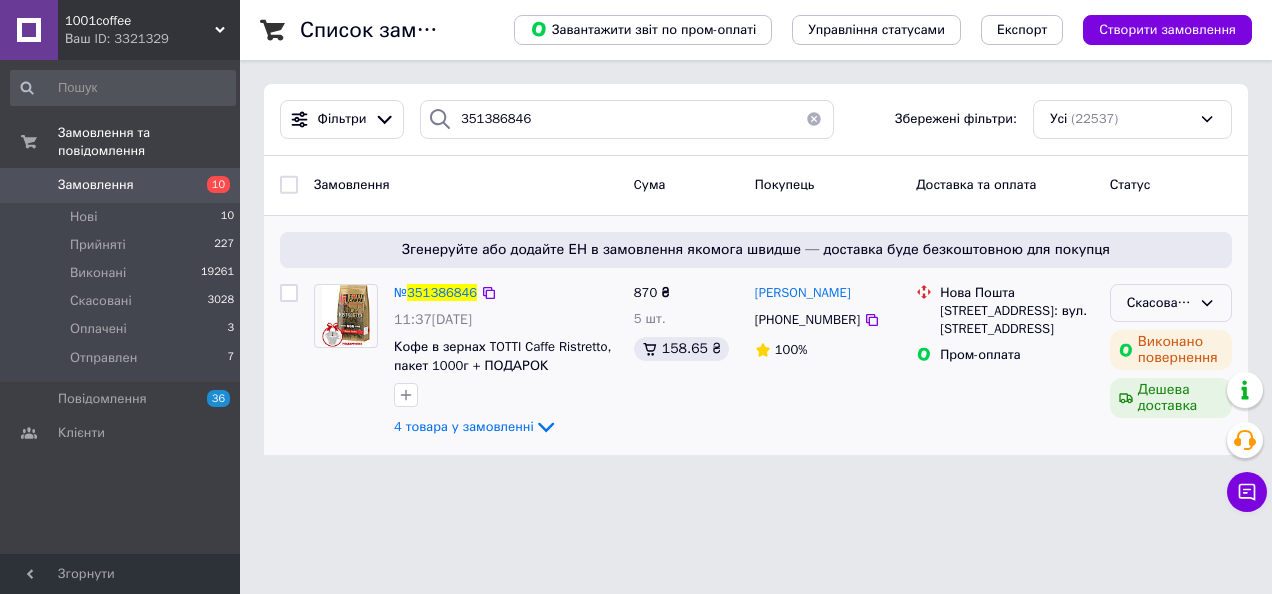 click at bounding box center [814, 119] 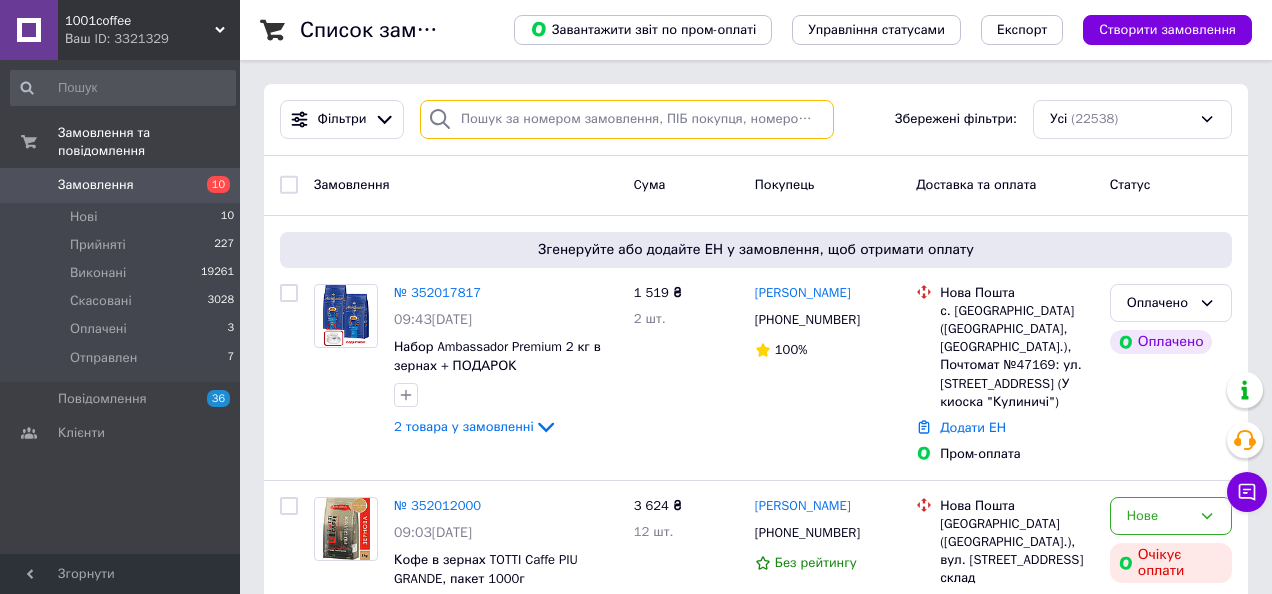 click at bounding box center [627, 119] 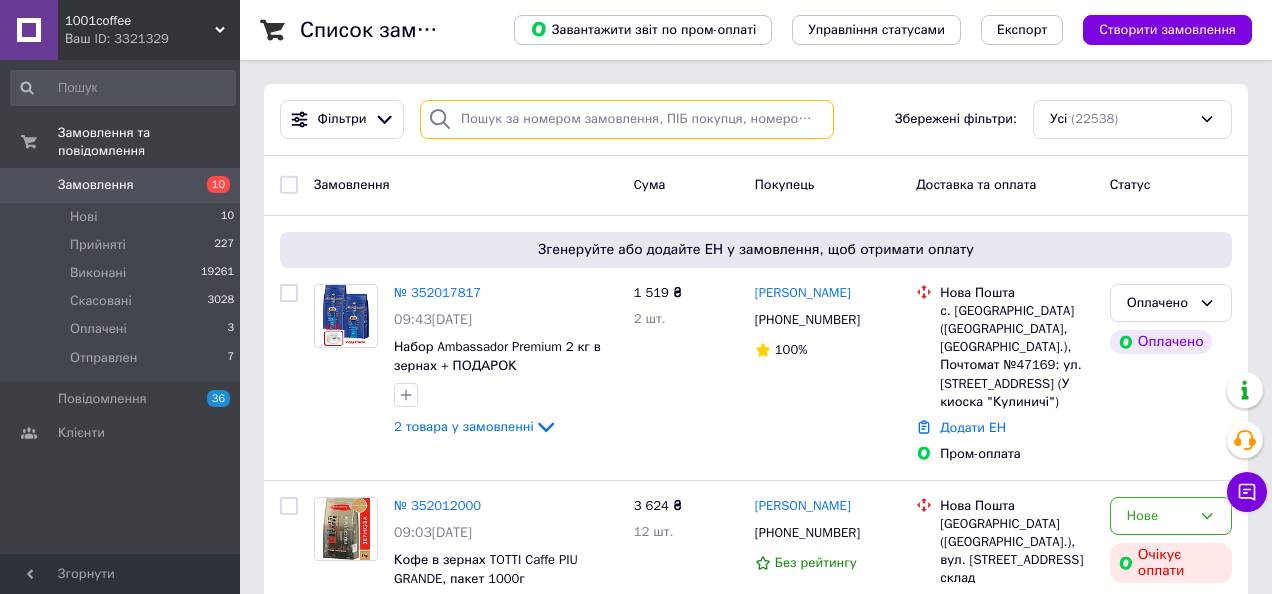 drag, startPoint x: 472, startPoint y: 124, endPoint x: 509, endPoint y: 116, distance: 37.85499 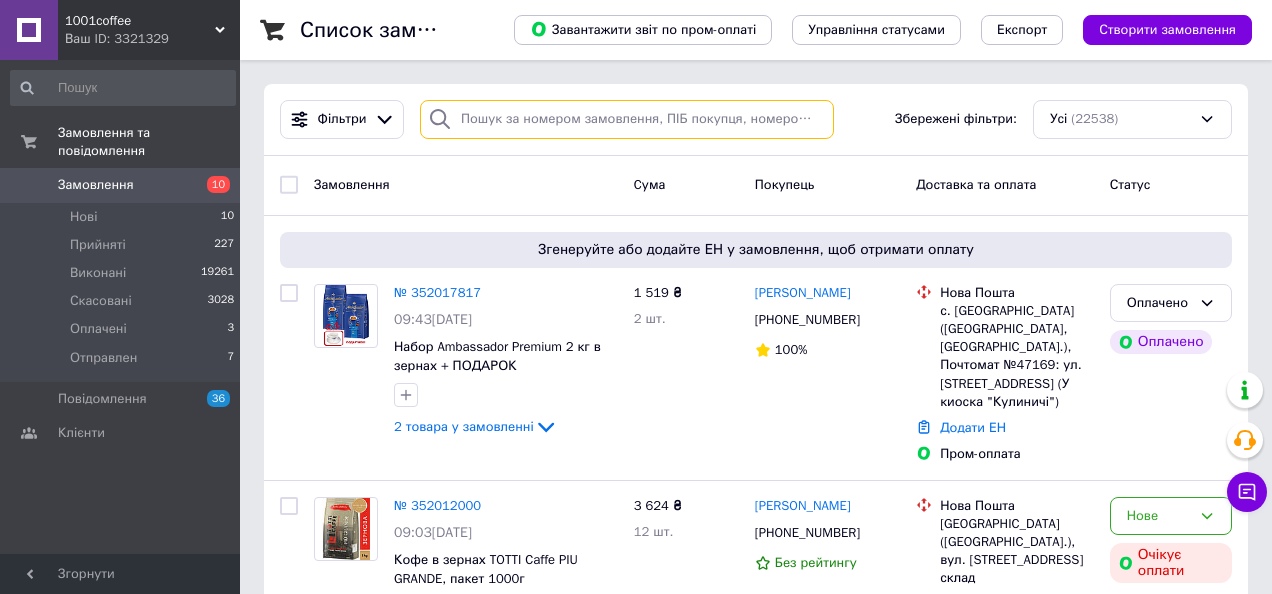 paste on "351882963" 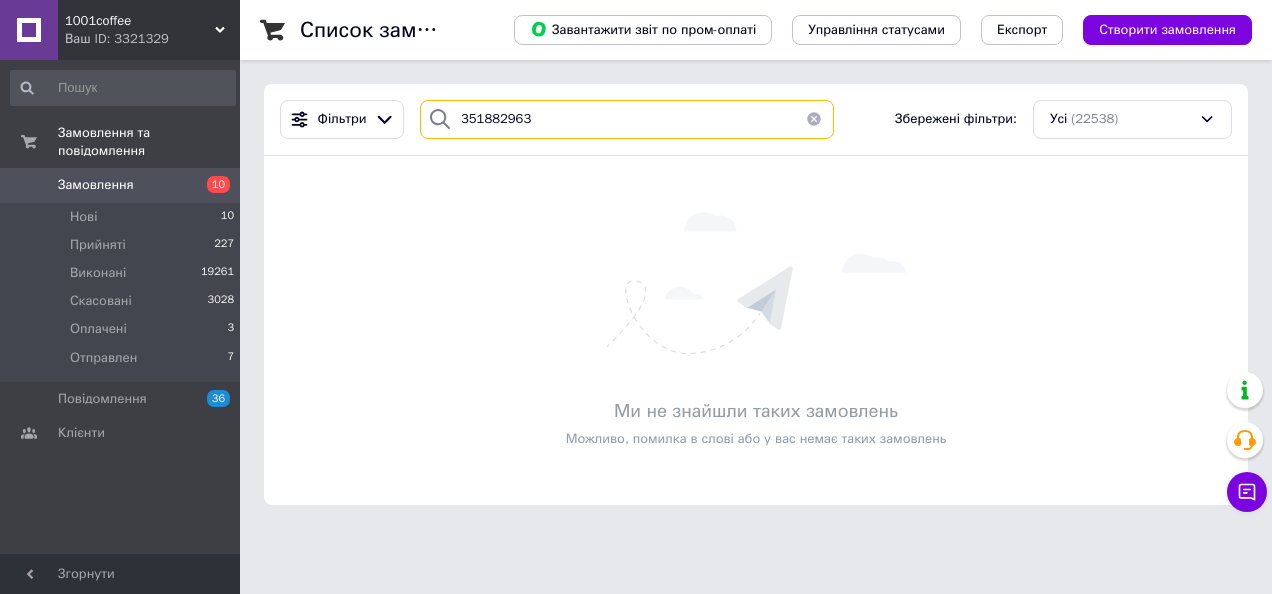 type on "351882963" 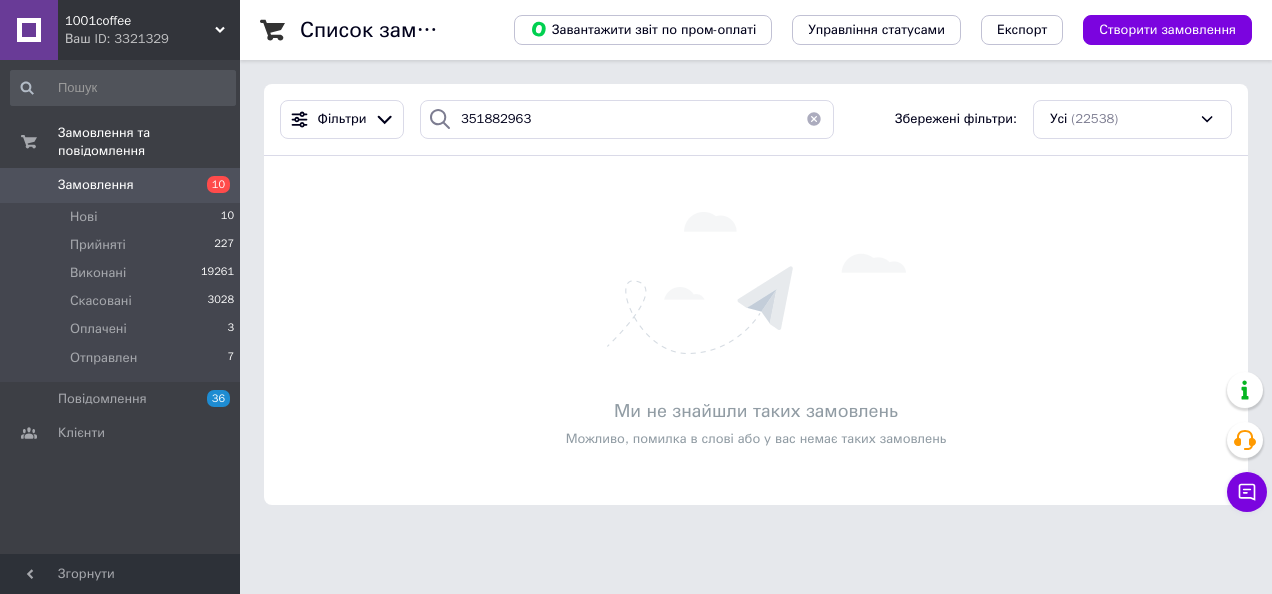 click on "Замовлення" at bounding box center (96, 185) 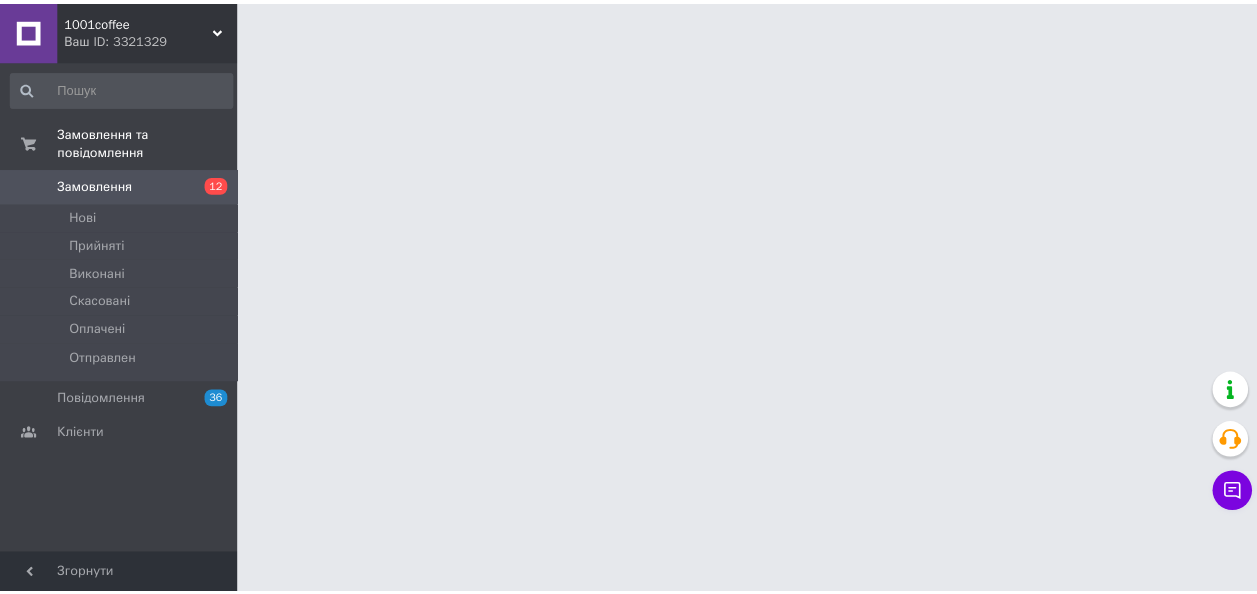 scroll, scrollTop: 0, scrollLeft: 0, axis: both 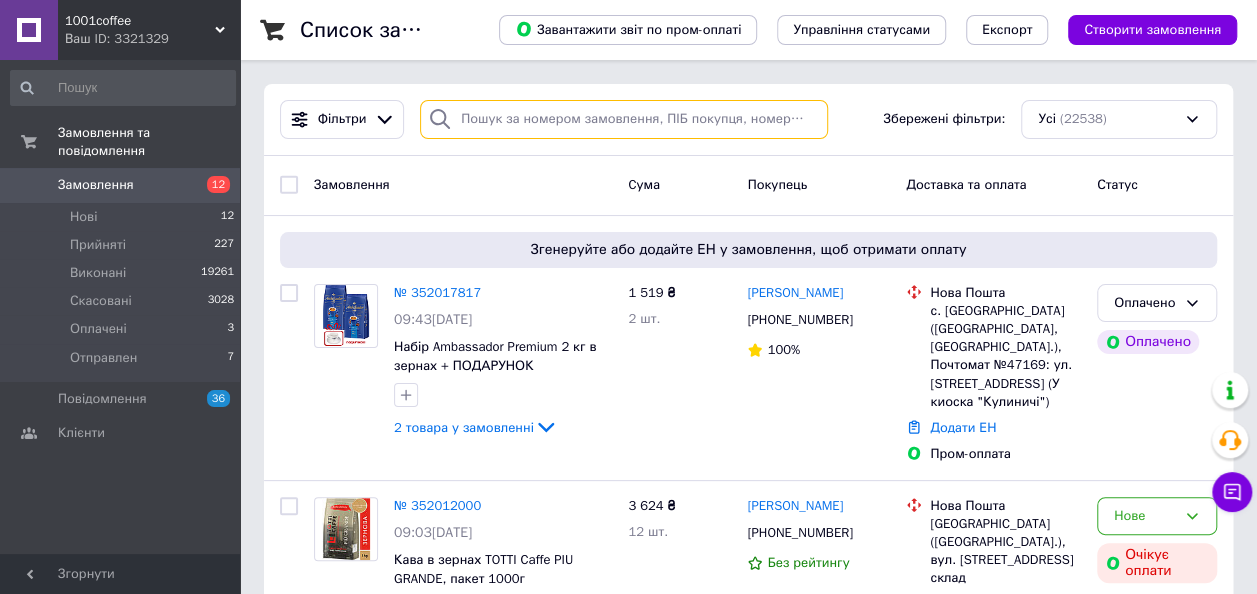 click at bounding box center [624, 119] 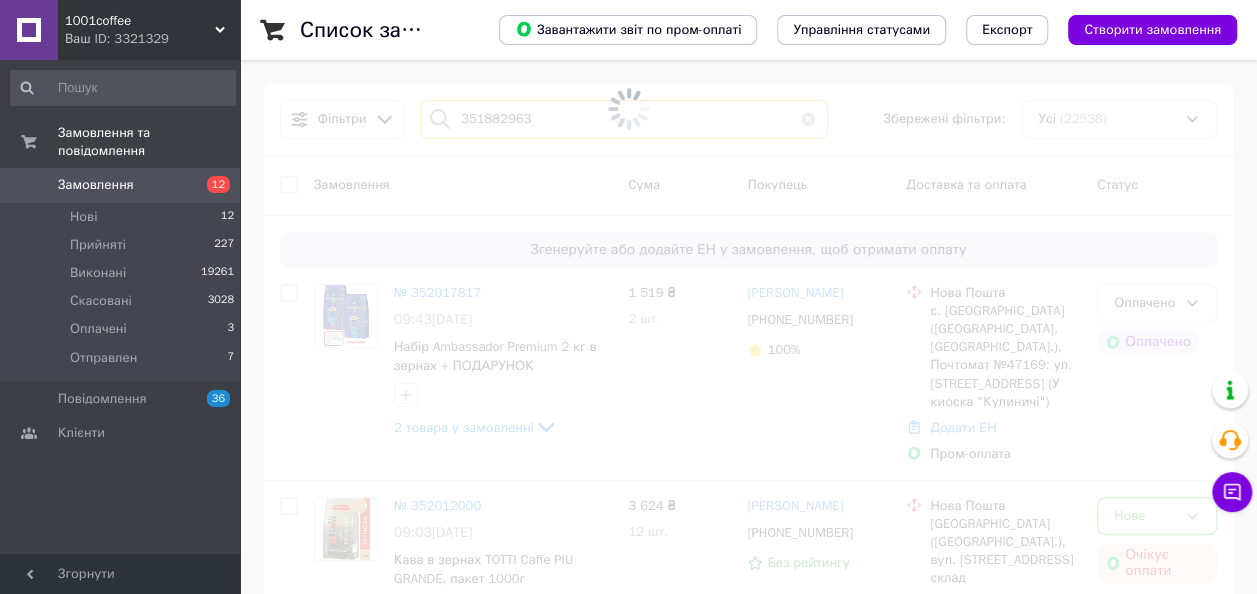 type on "351882963" 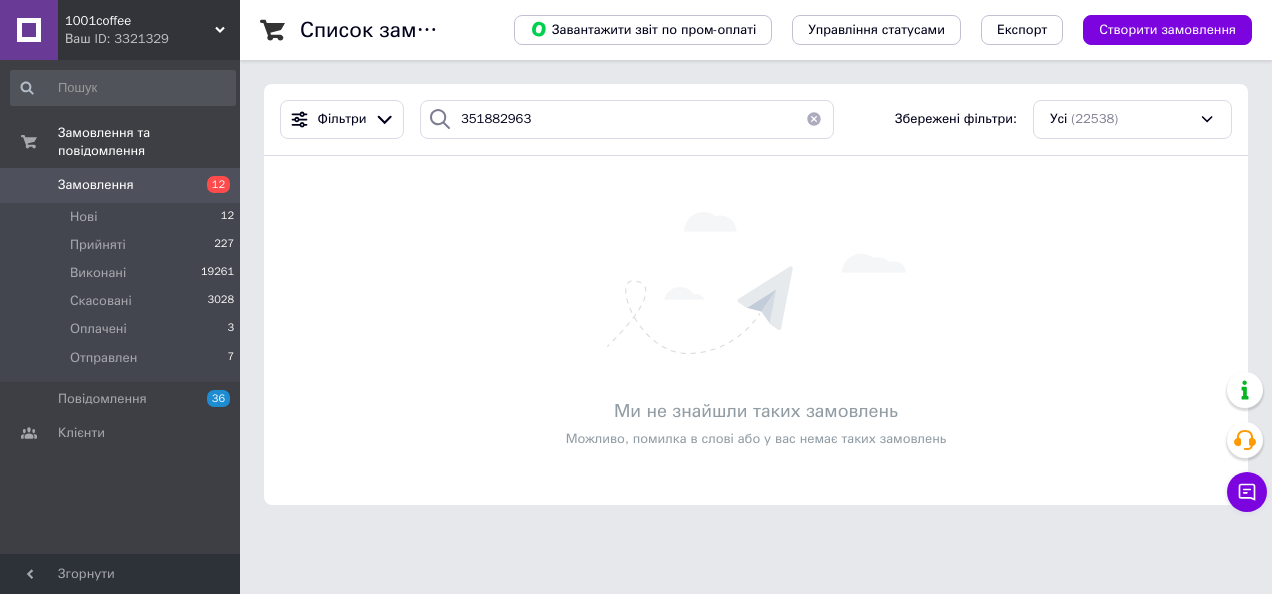 click at bounding box center [814, 119] 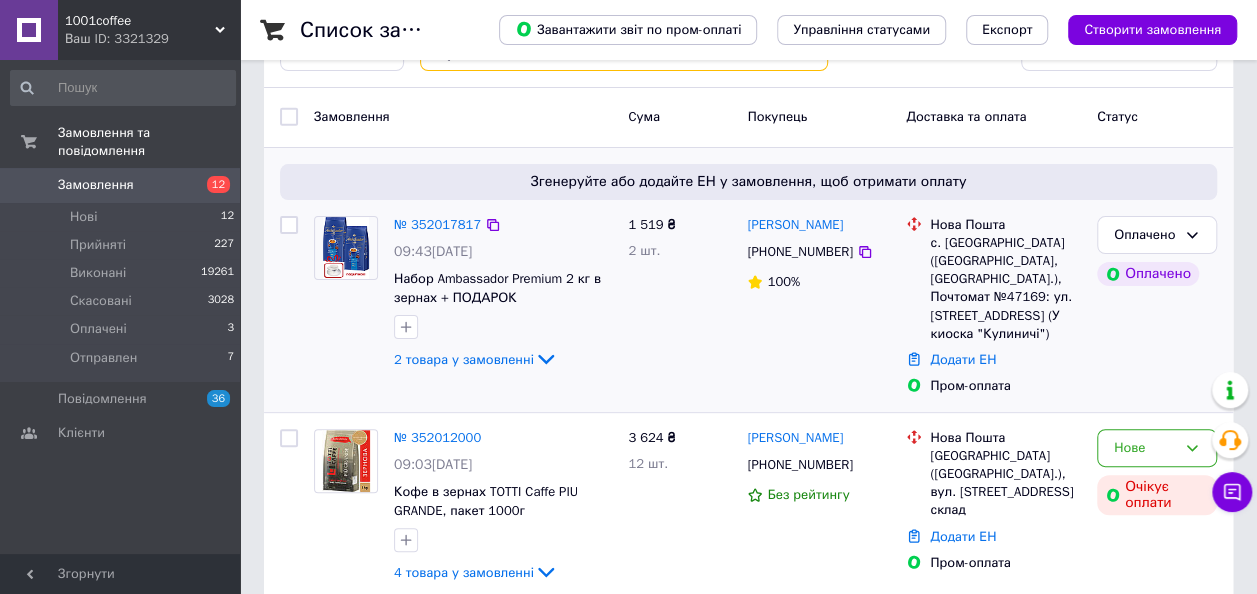 scroll, scrollTop: 100, scrollLeft: 0, axis: vertical 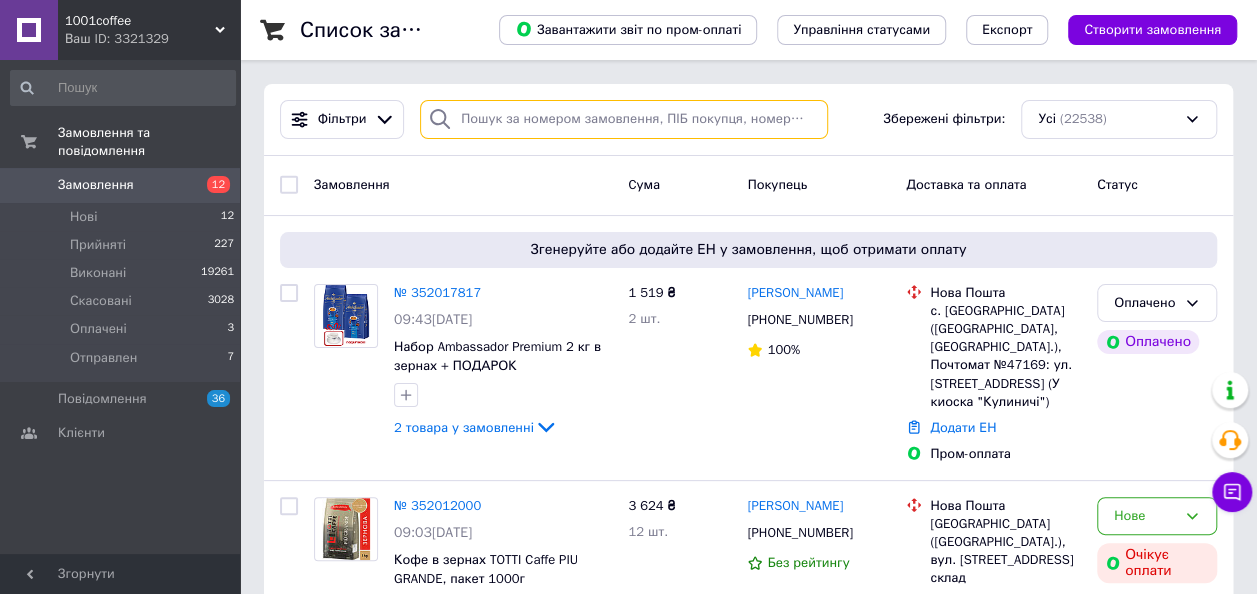 click at bounding box center (624, 119) 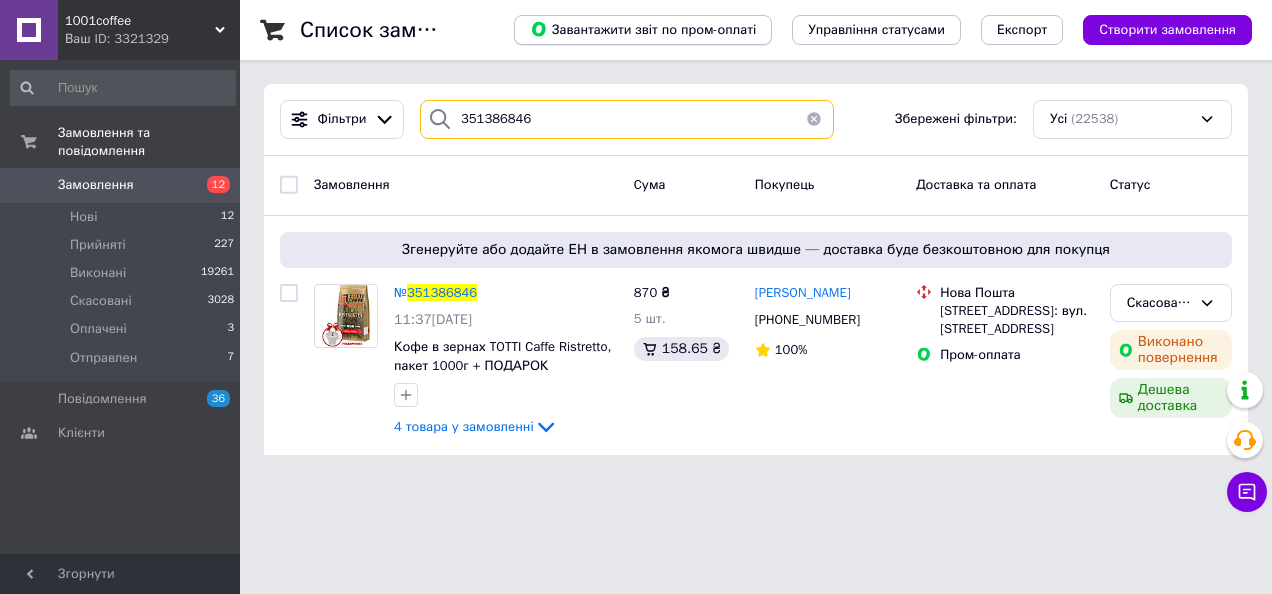 type on "351386846" 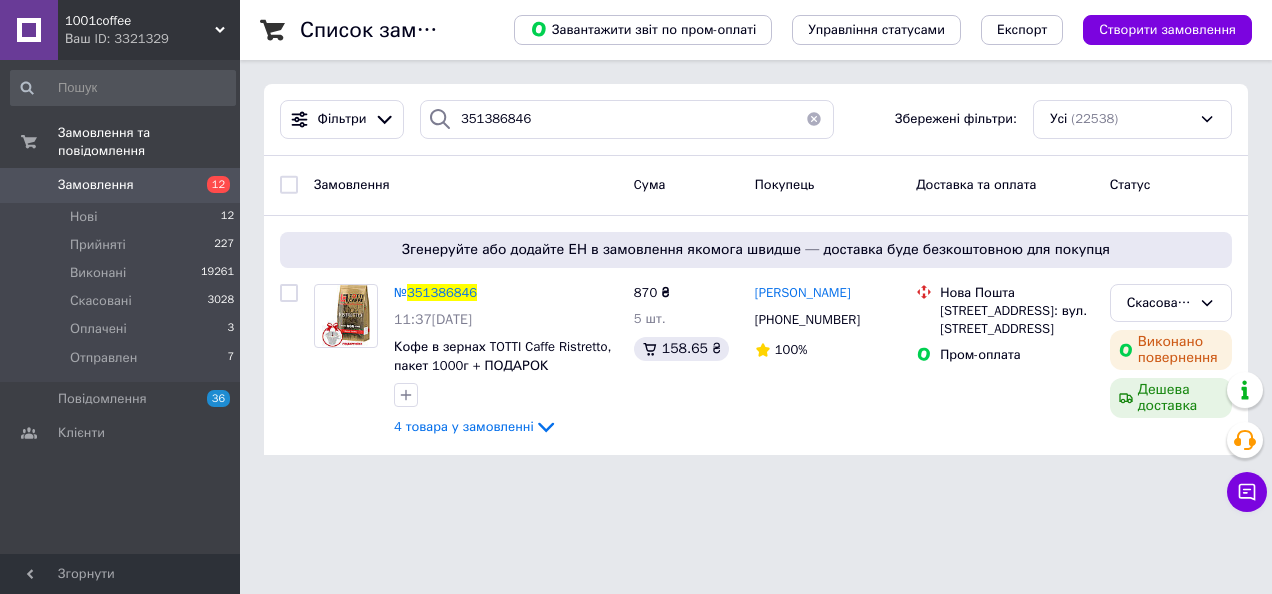 click at bounding box center [814, 119] 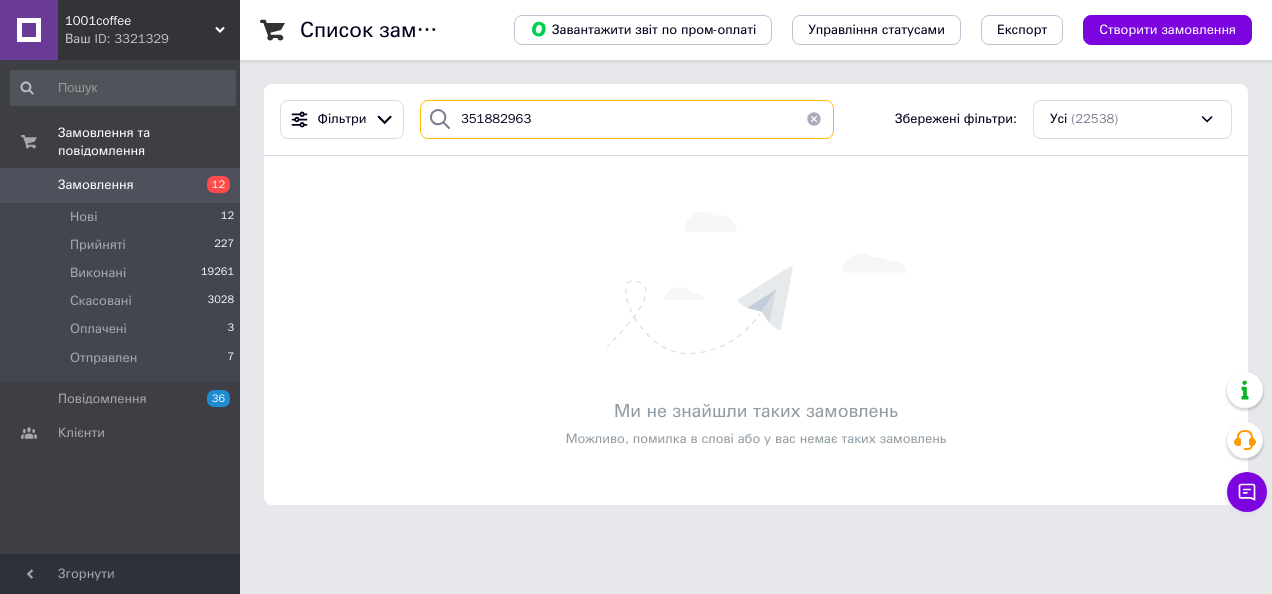 type on "351882963" 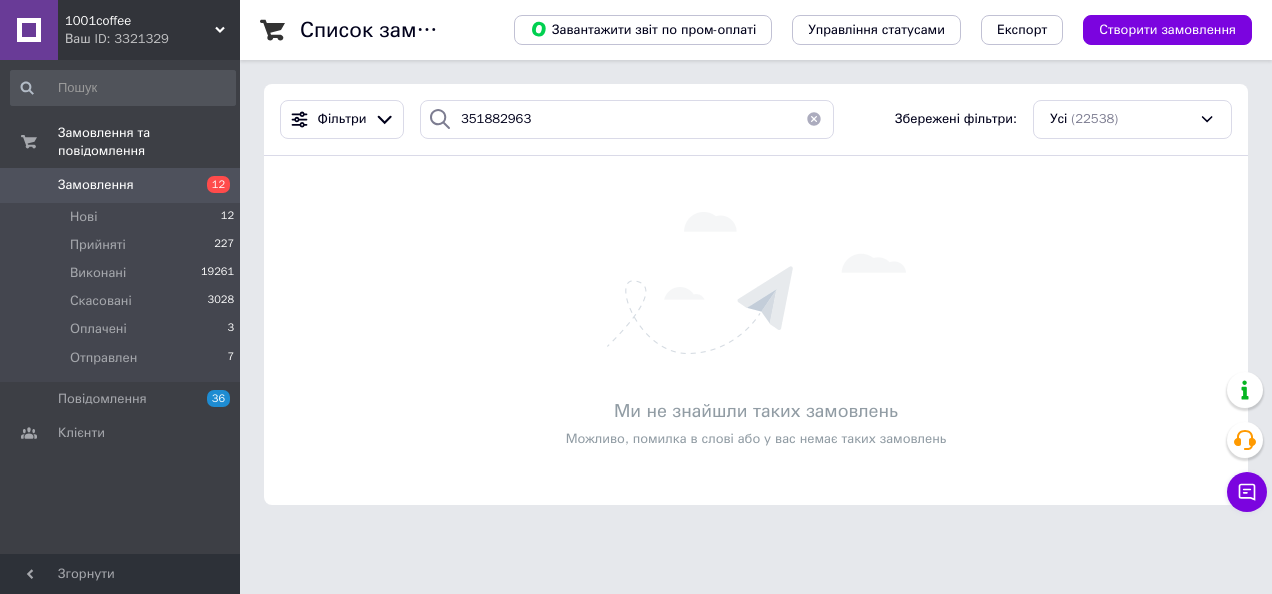 click at bounding box center (814, 119) 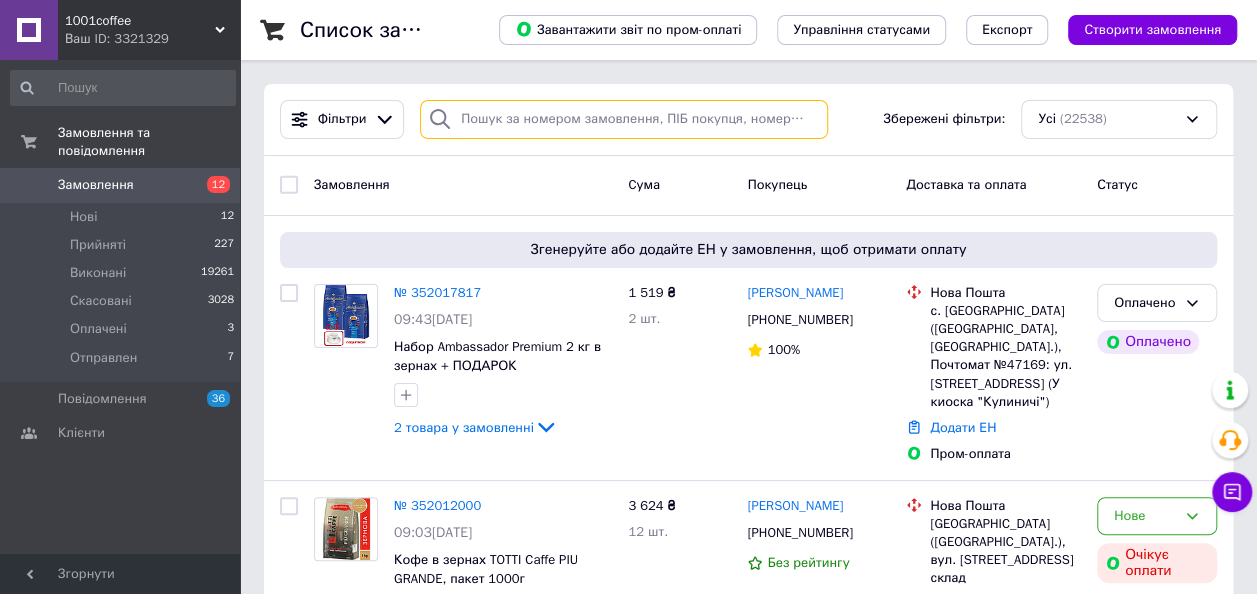 paste on "0 99 499 90 77" 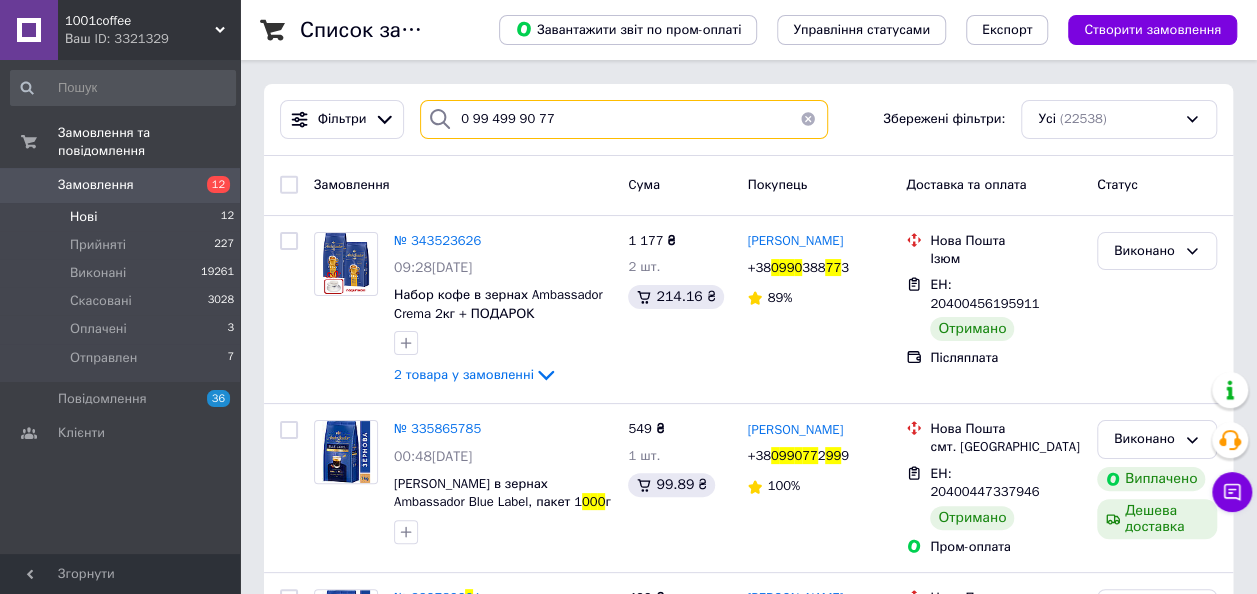 type on "0 99 499 90 77" 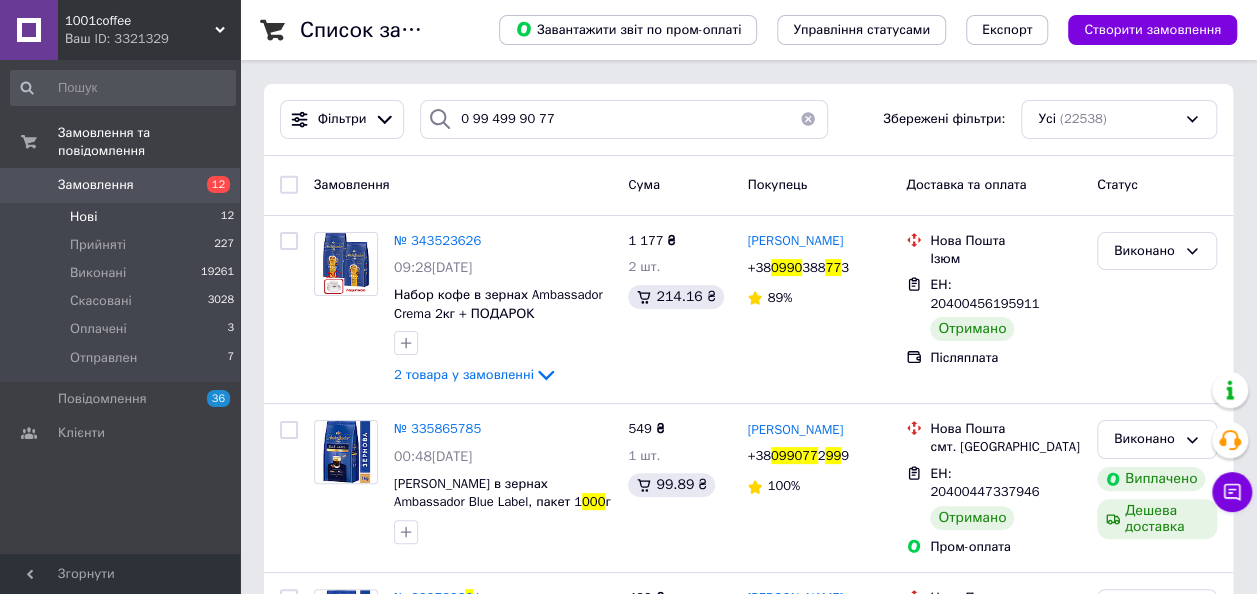 click on "Нові" at bounding box center [83, 217] 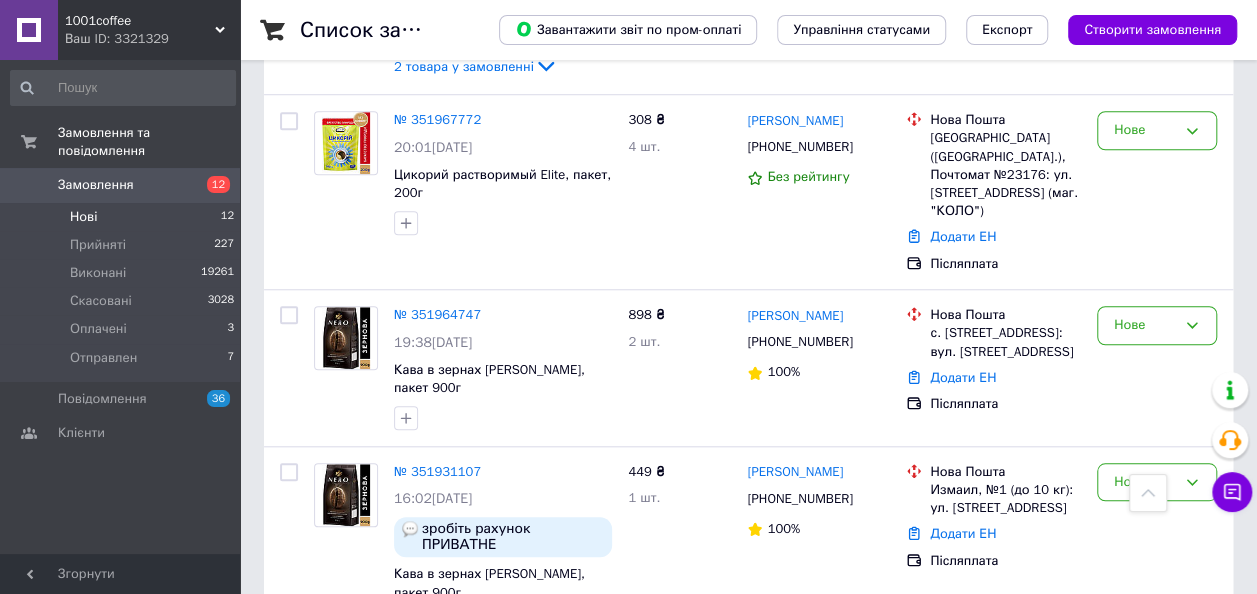 scroll, scrollTop: 800, scrollLeft: 0, axis: vertical 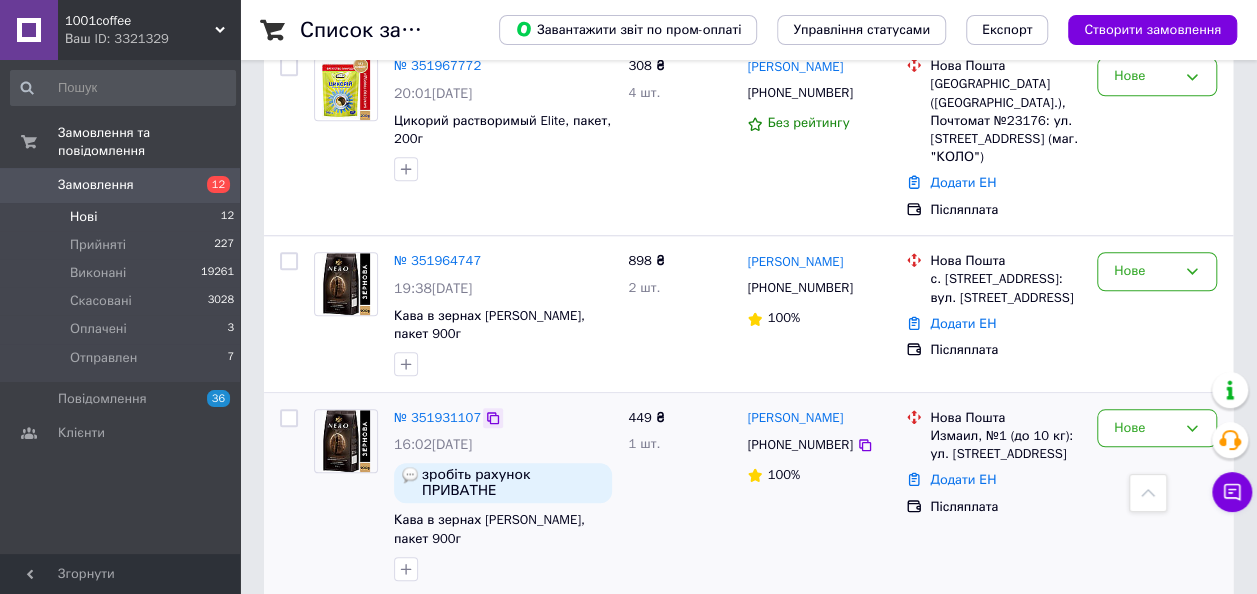click 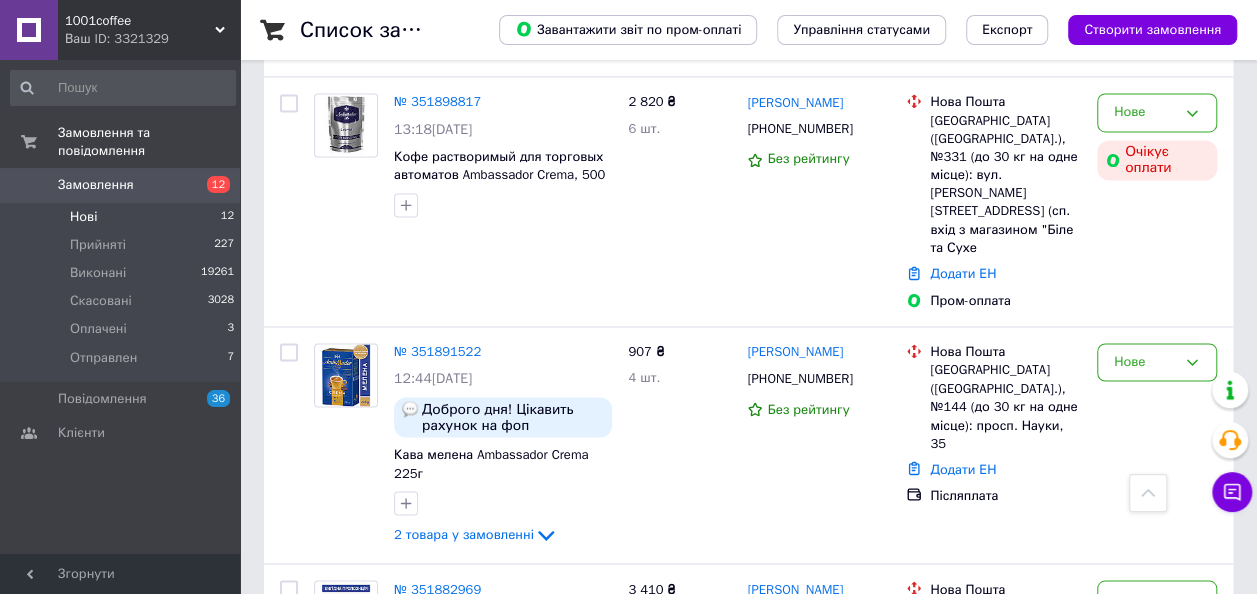 scroll, scrollTop: 1500, scrollLeft: 0, axis: vertical 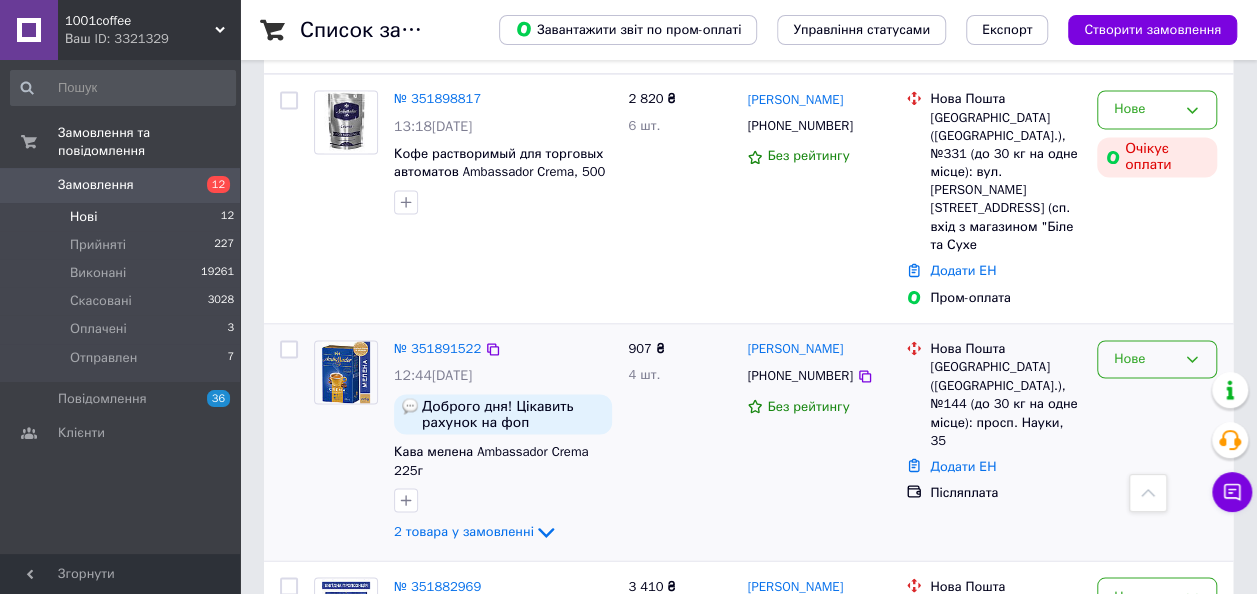 click 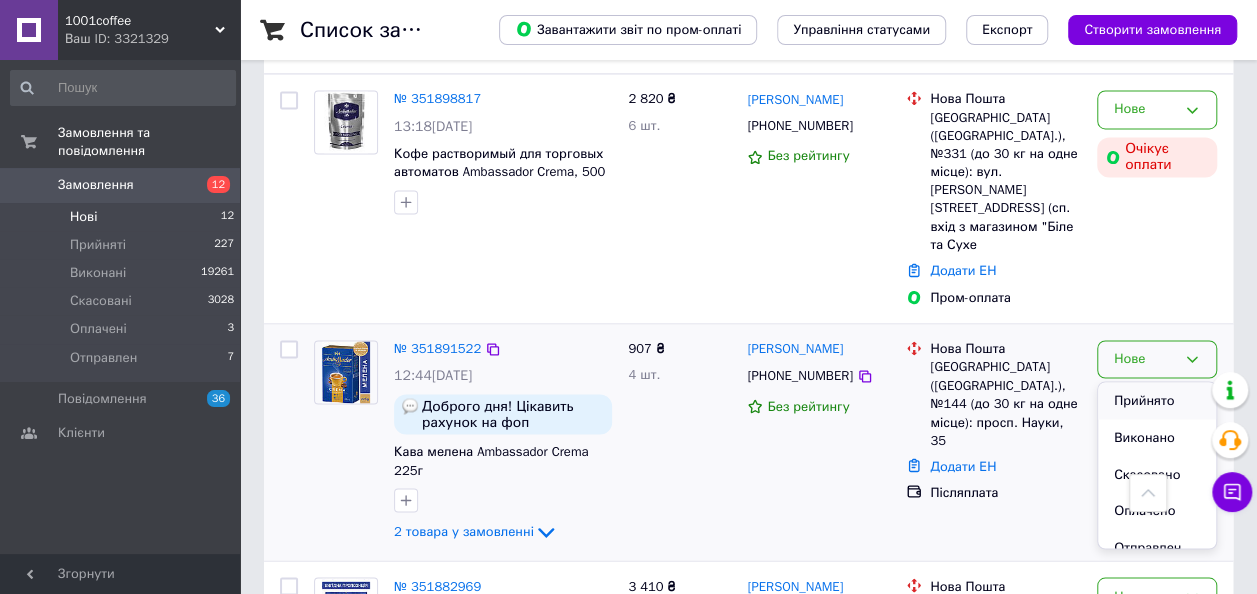 click on "Прийнято" at bounding box center (1157, 400) 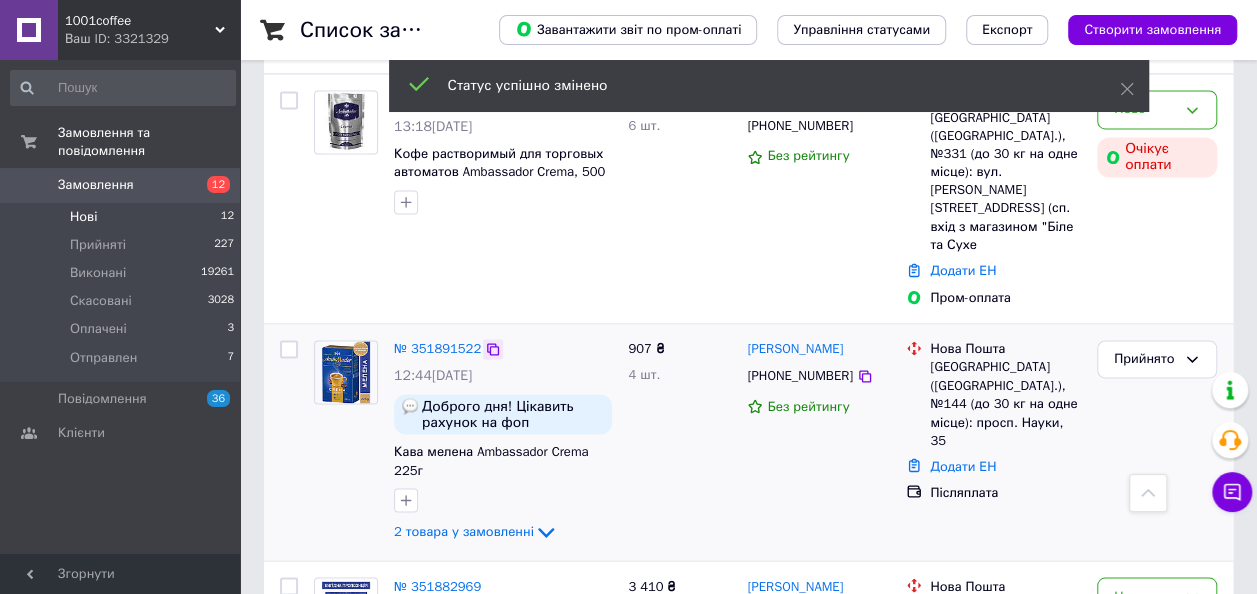 click 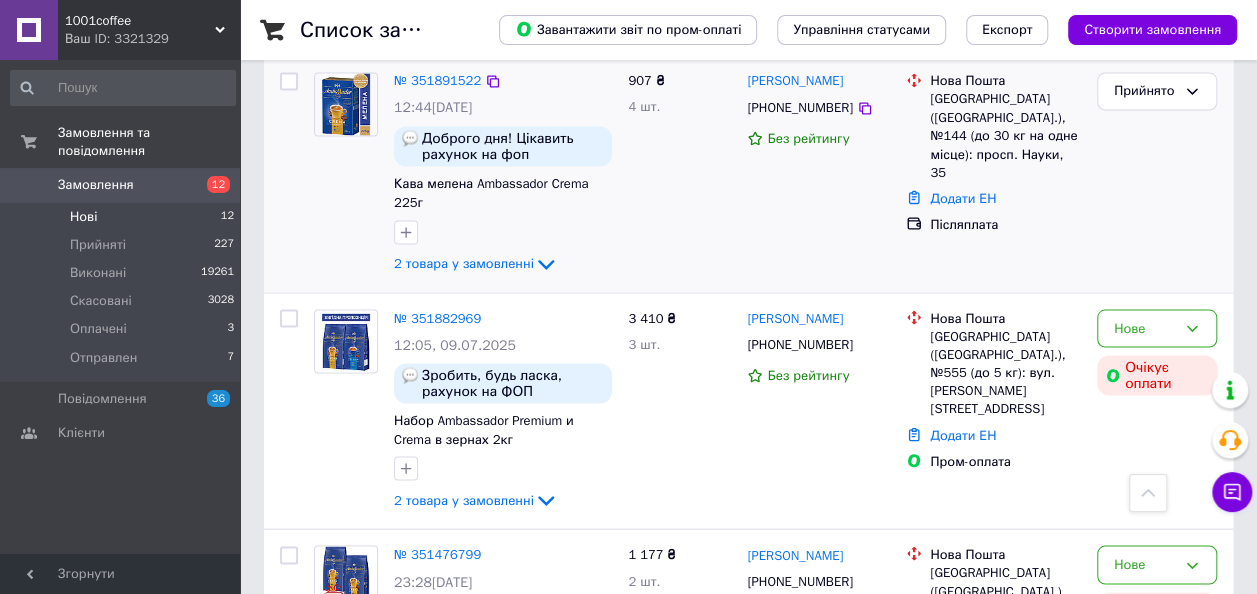 scroll, scrollTop: 1800, scrollLeft: 0, axis: vertical 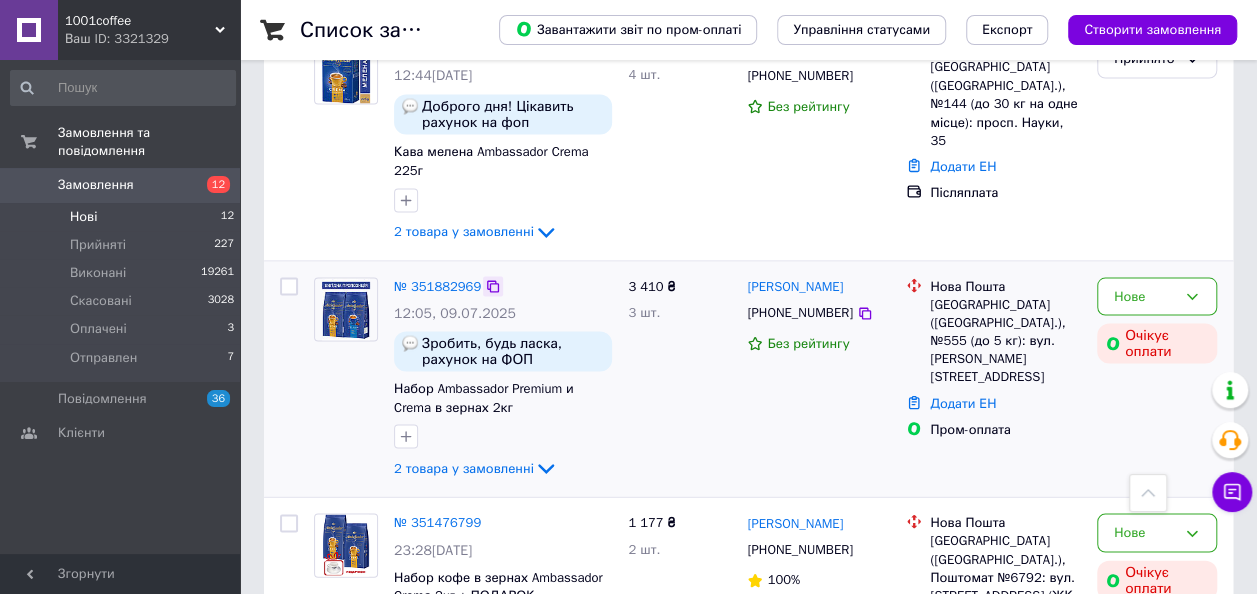 click 